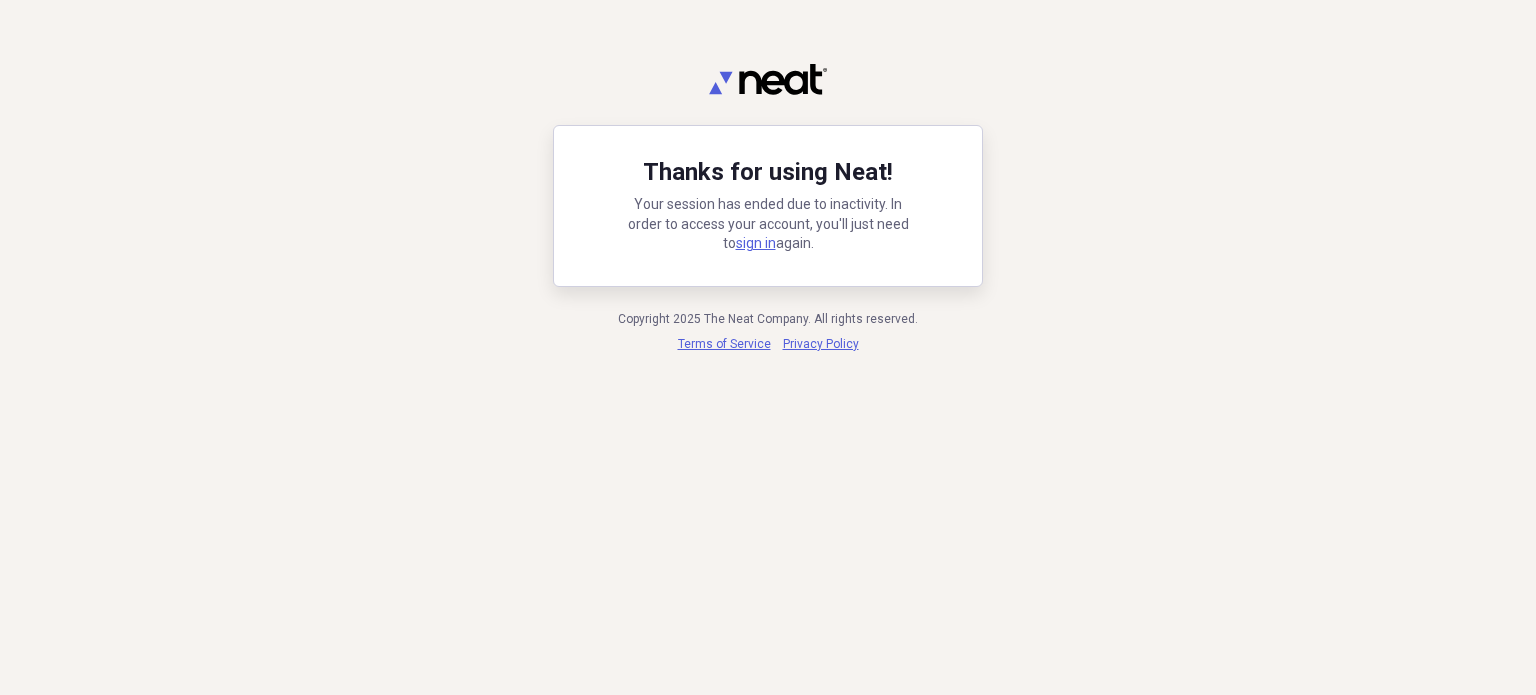 scroll, scrollTop: 0, scrollLeft: 0, axis: both 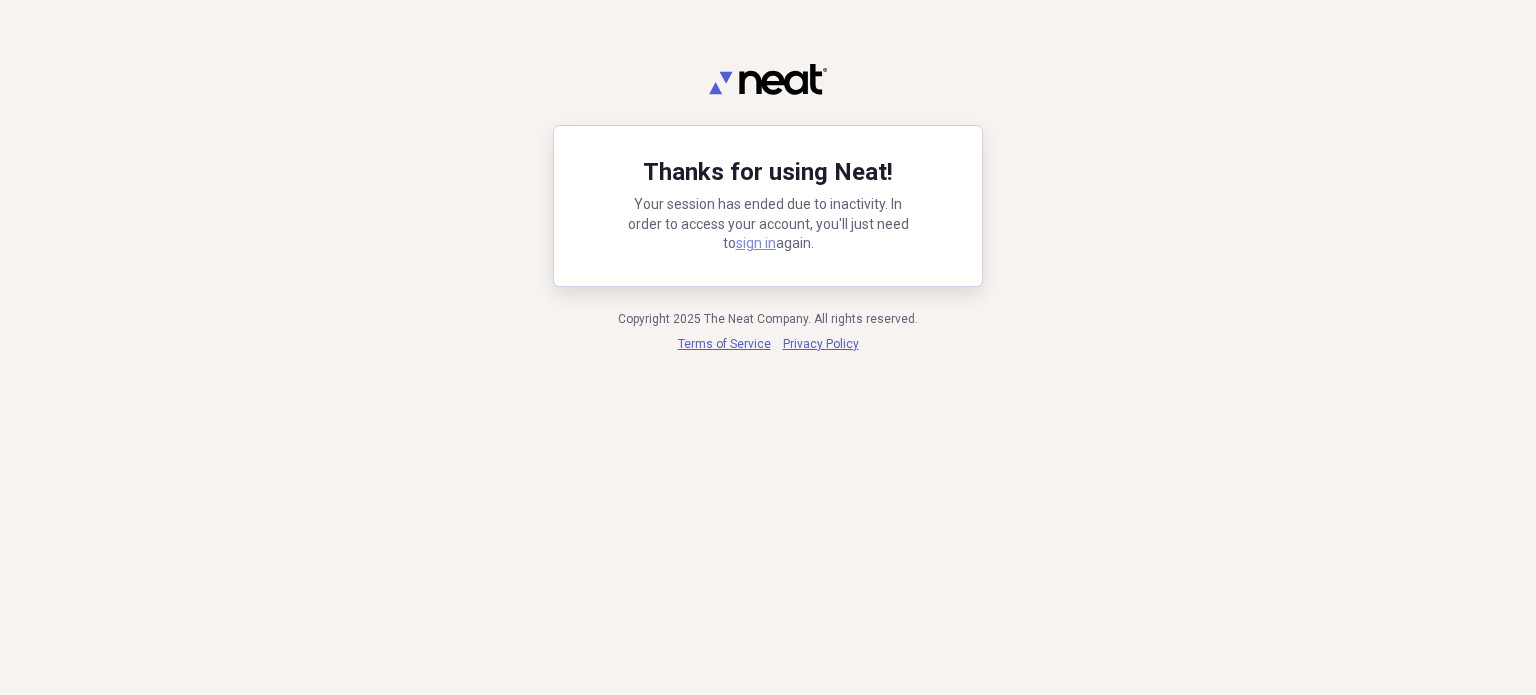 click on "sign in" at bounding box center [756, 243] 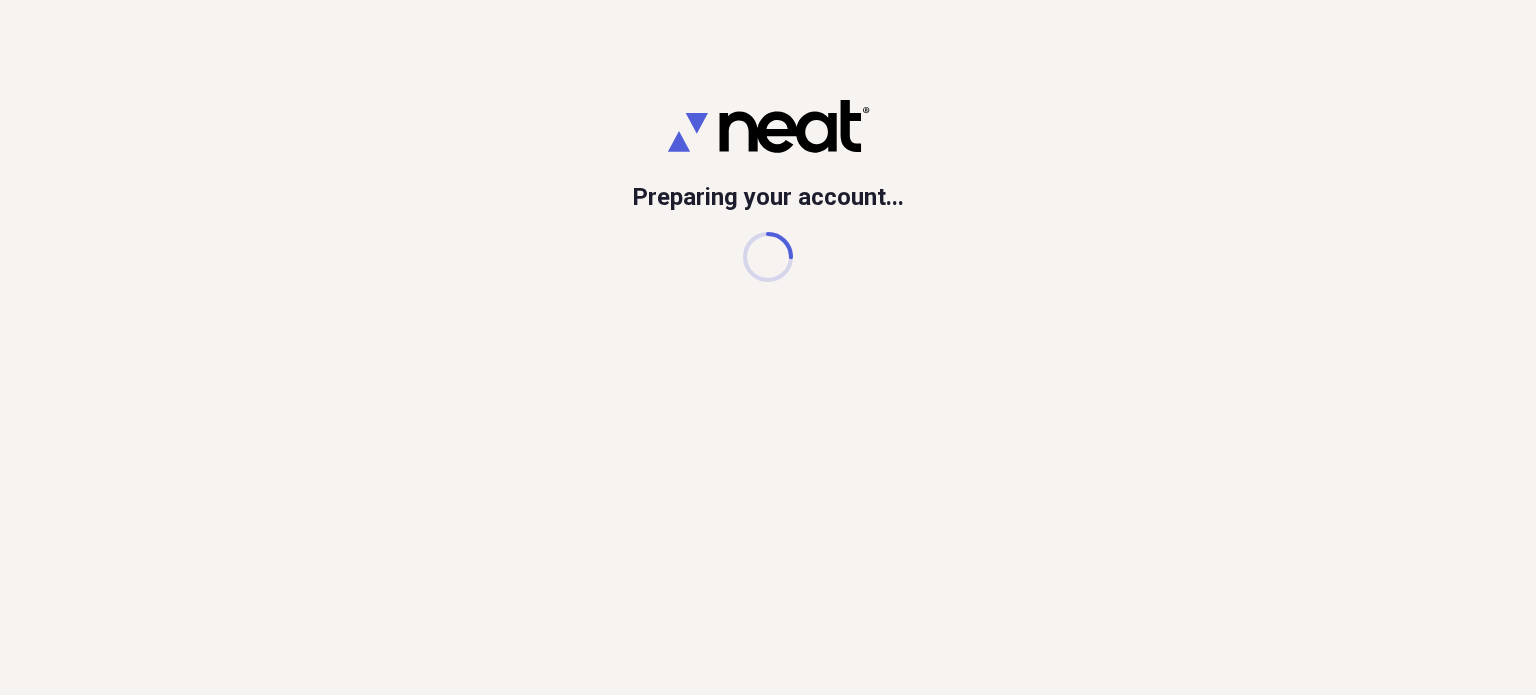 scroll, scrollTop: 0, scrollLeft: 0, axis: both 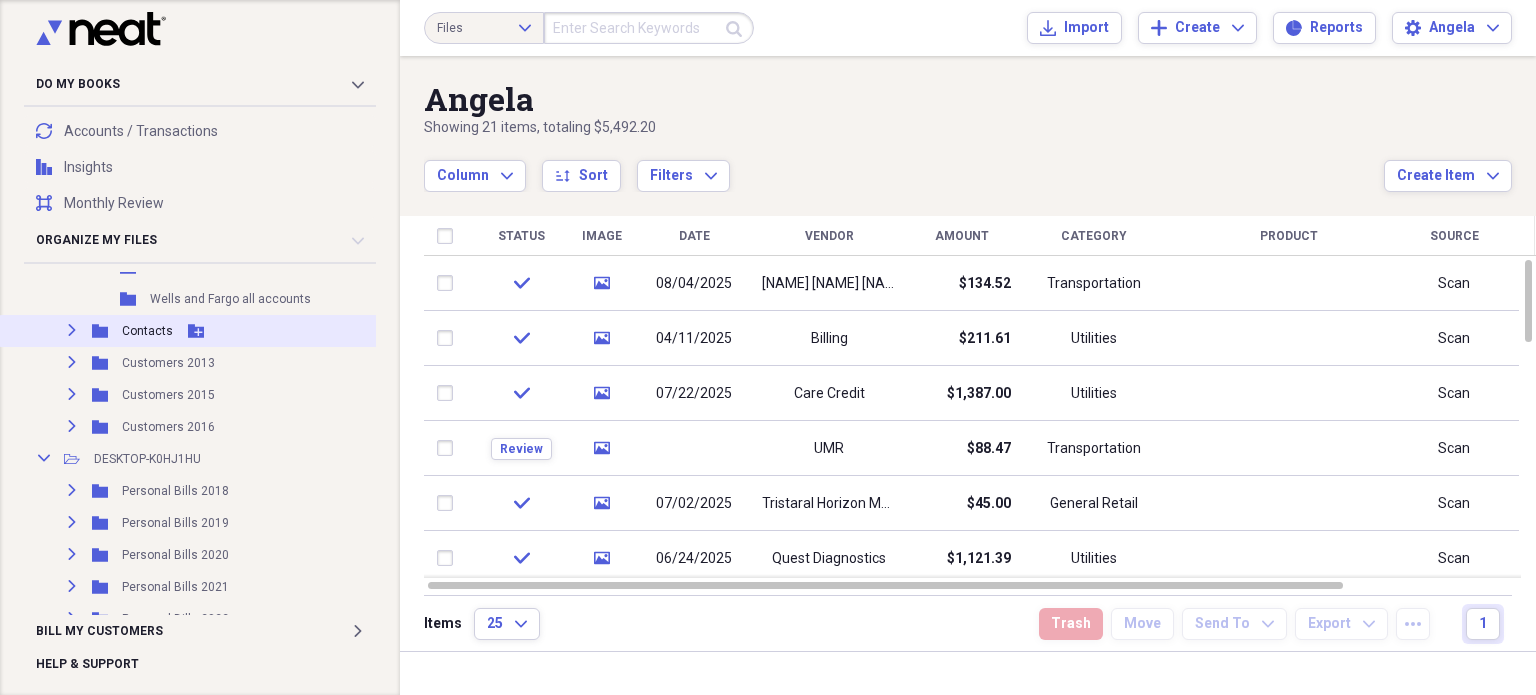click on "Contacts" at bounding box center (147, 331) 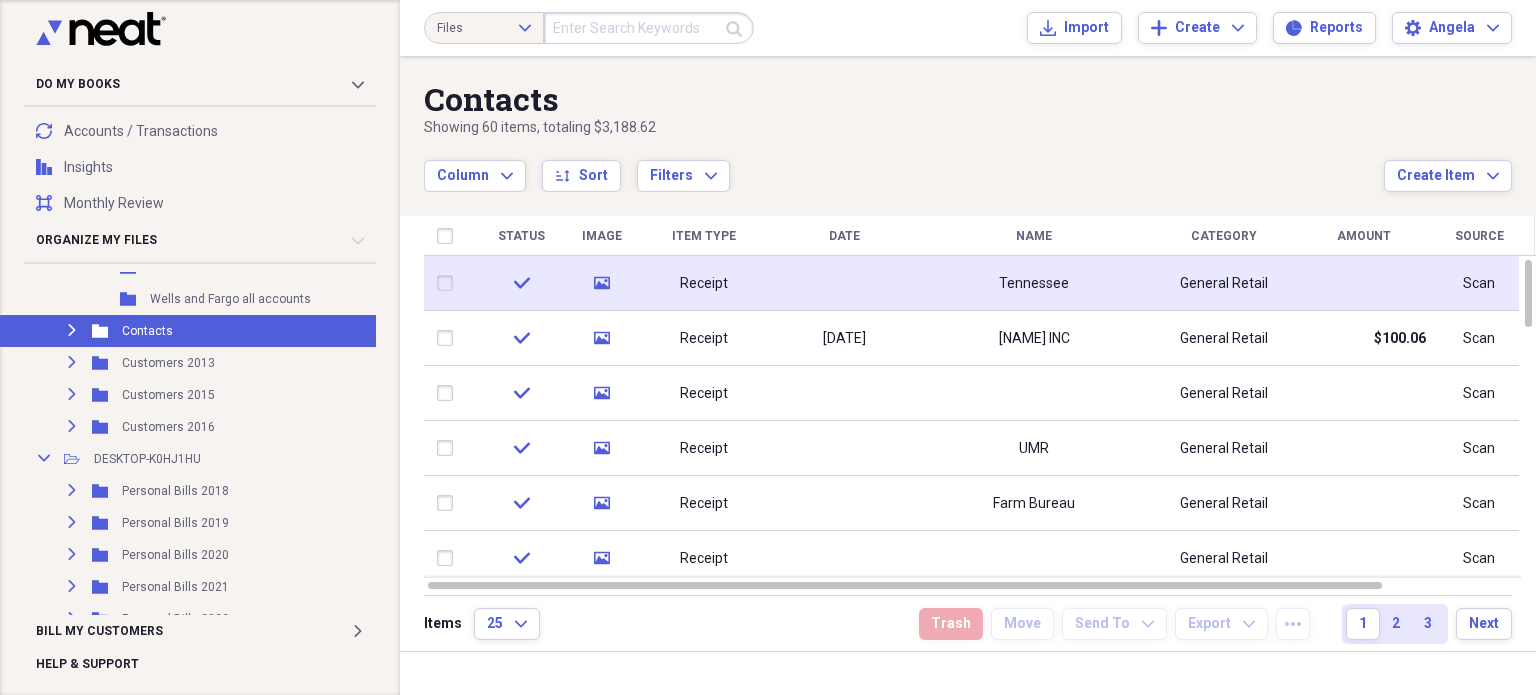 click at bounding box center (844, 283) 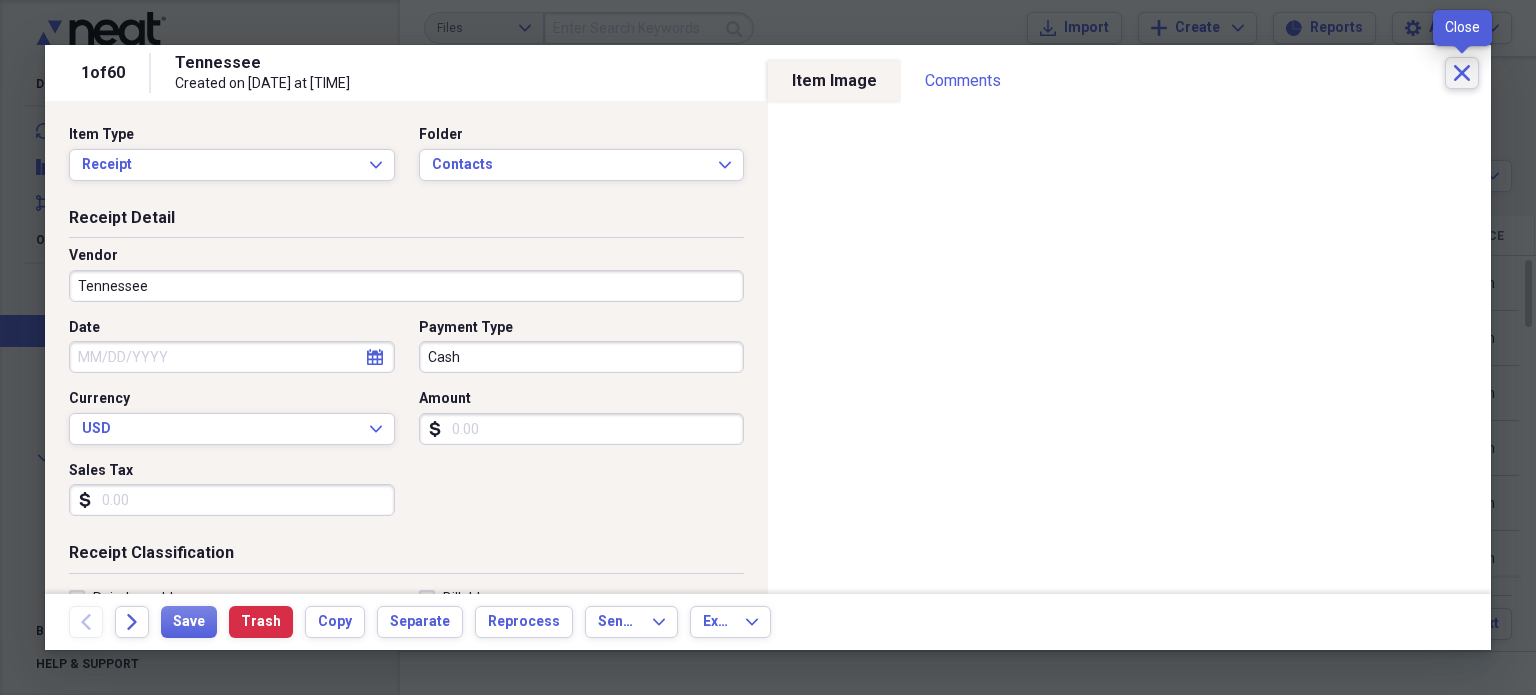 click 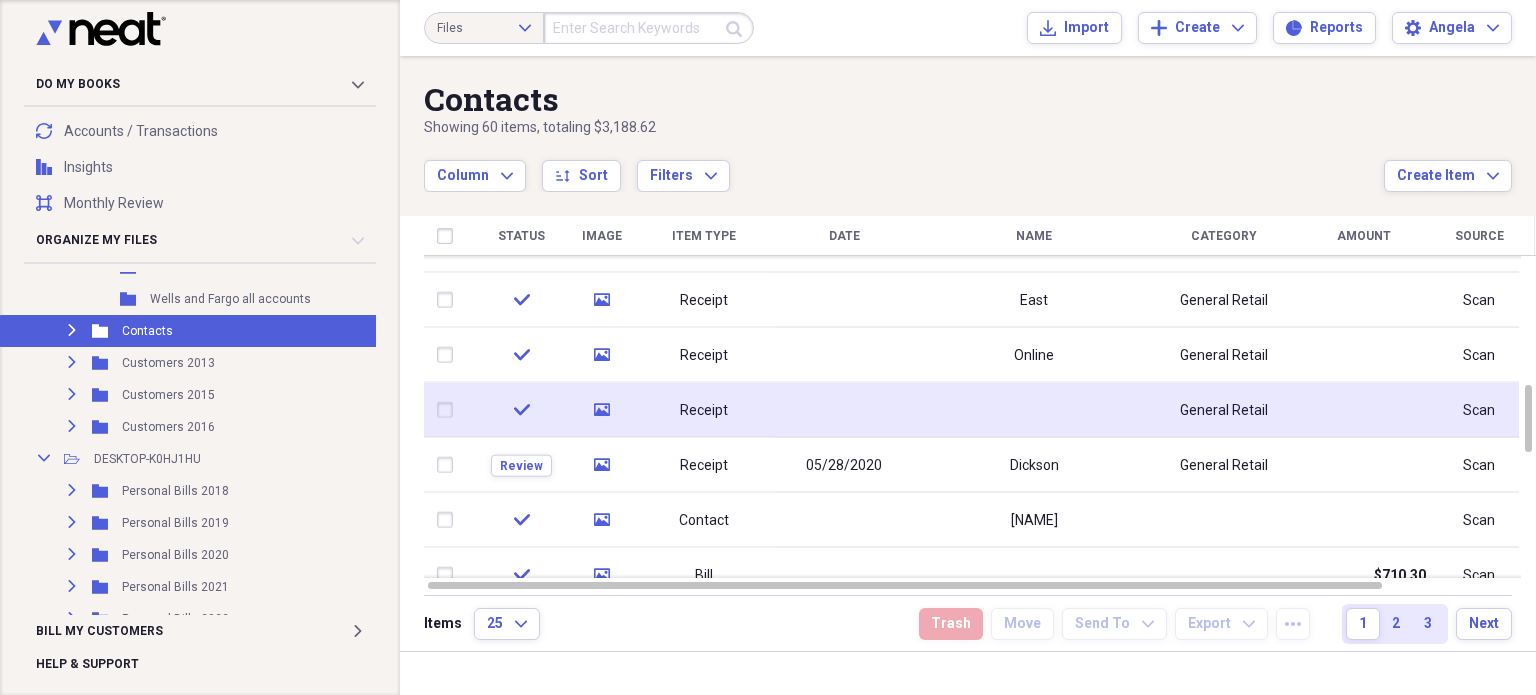 click at bounding box center (844, 410) 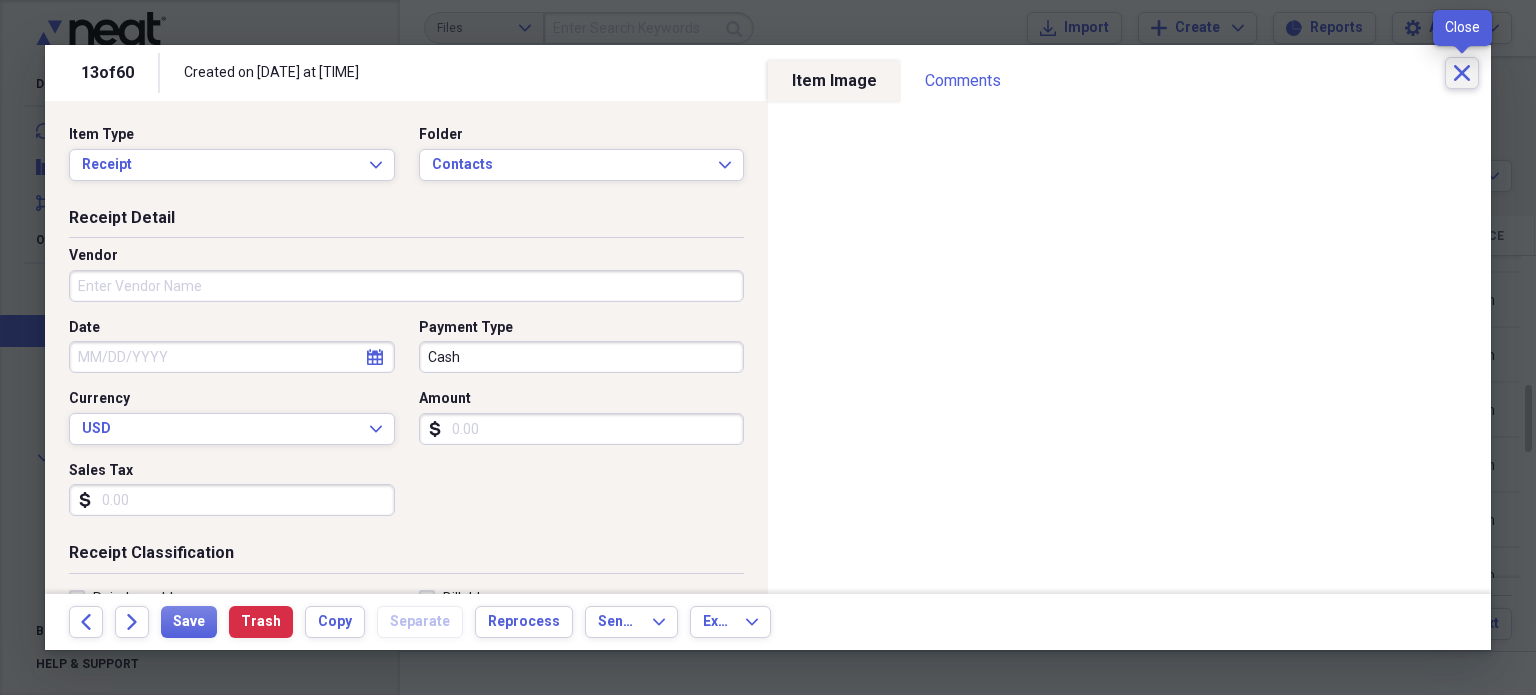 click 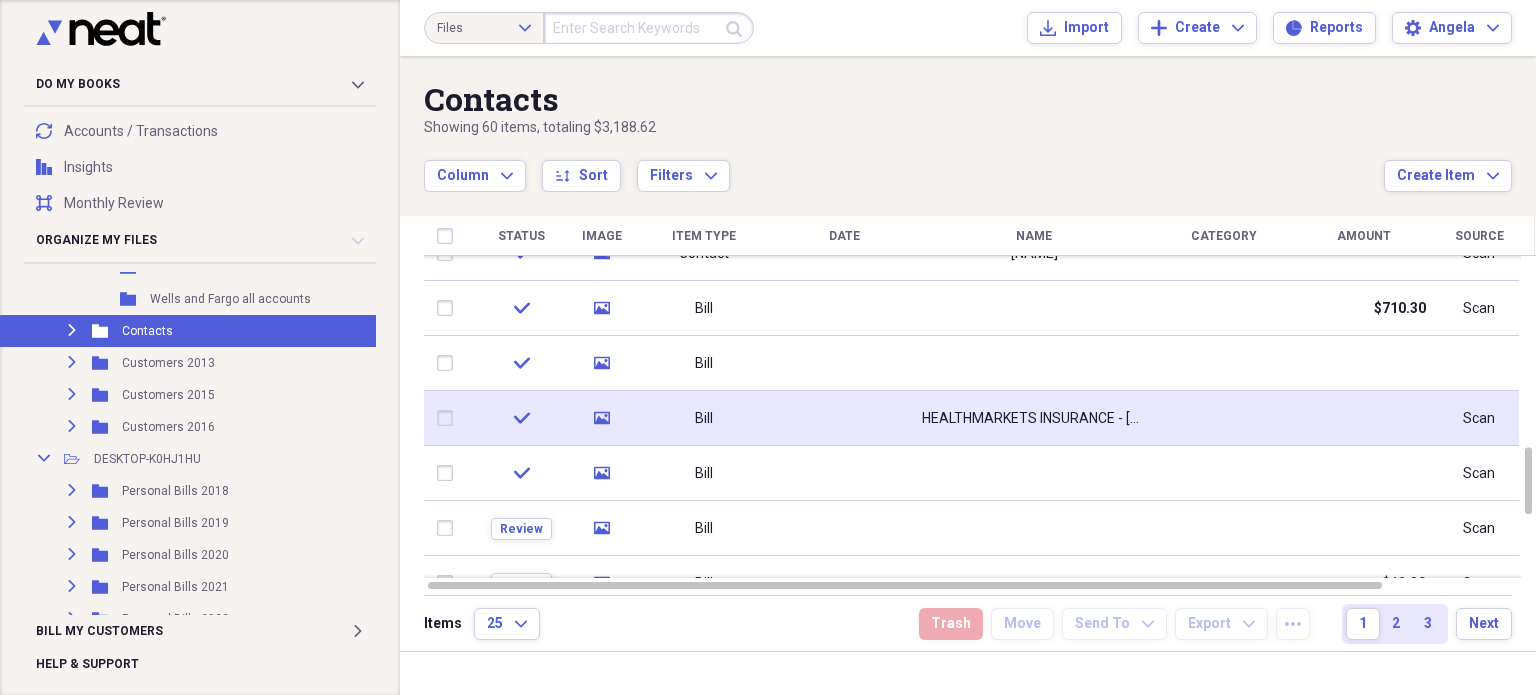 click at bounding box center [844, 418] 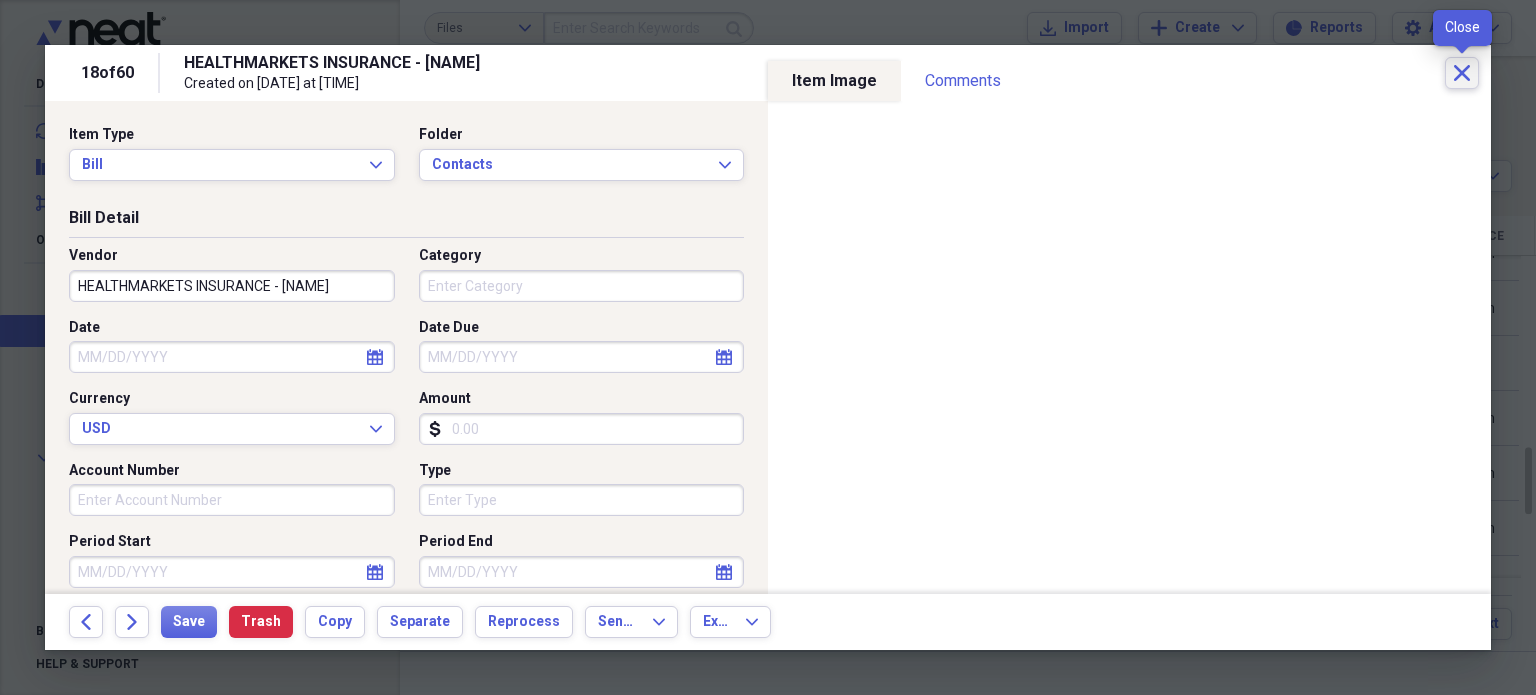 click 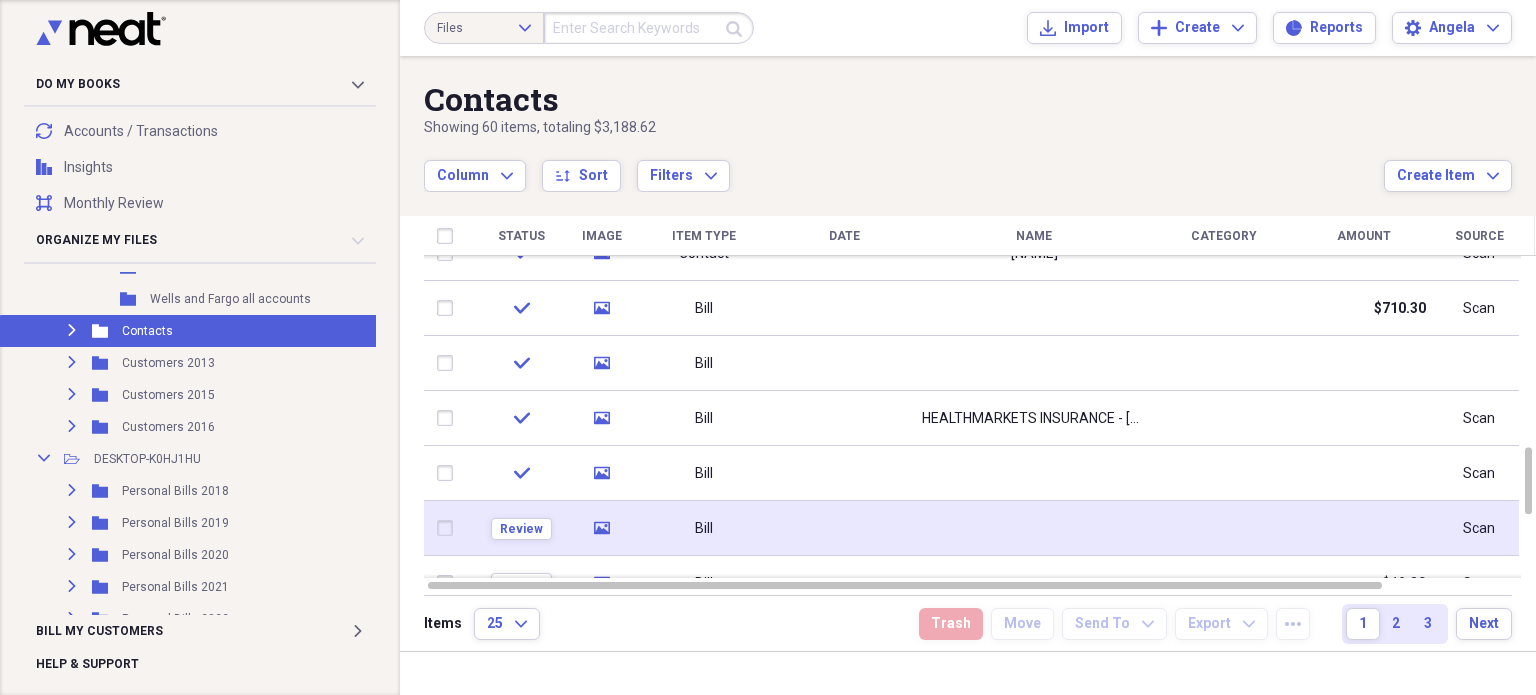 click at bounding box center [844, 528] 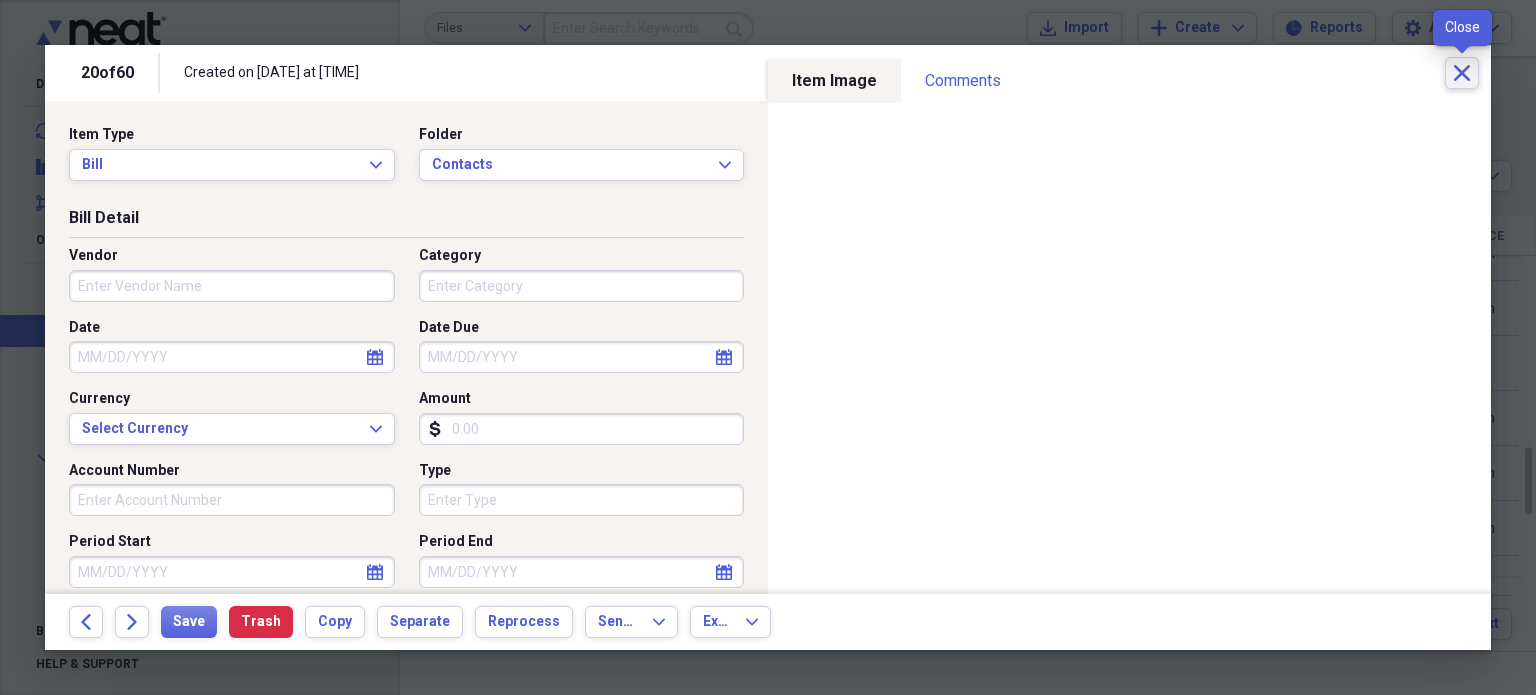 click on "Close" 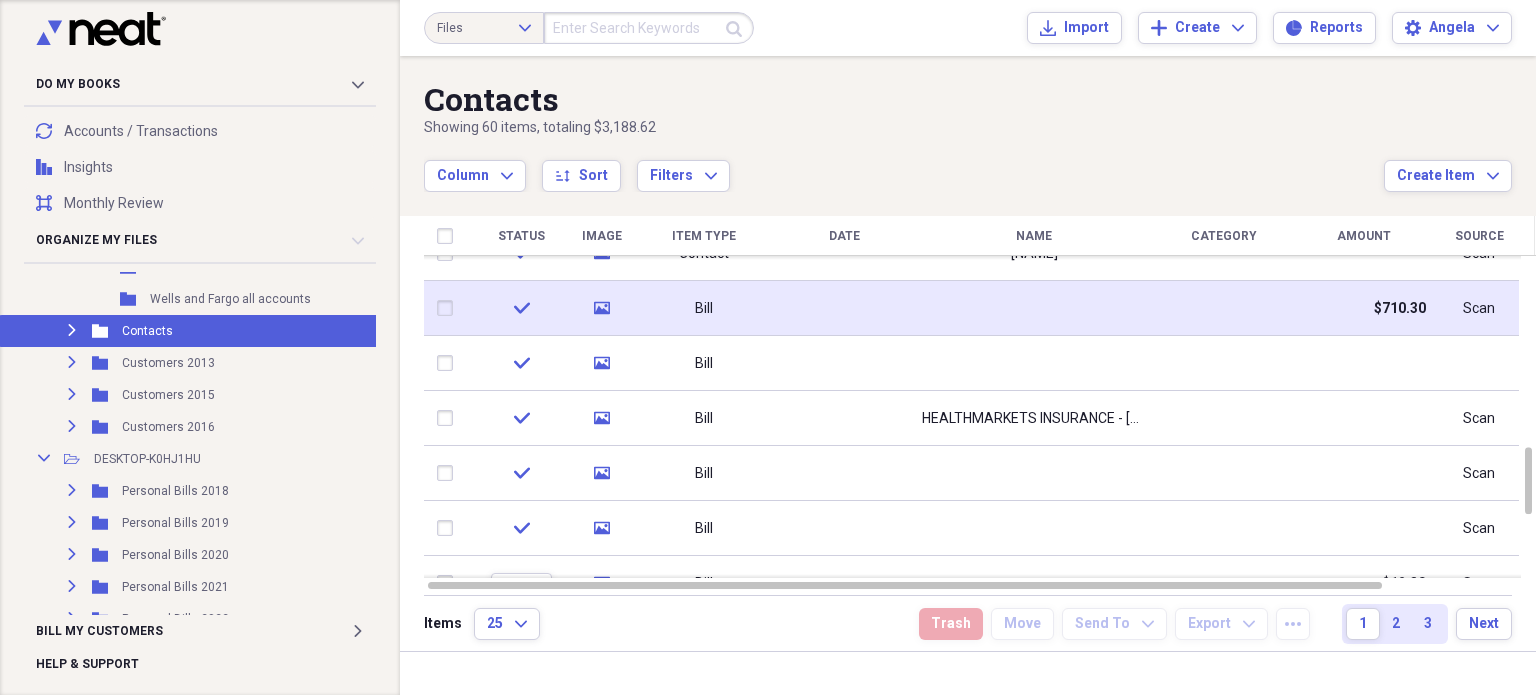 click at bounding box center [1034, 308] 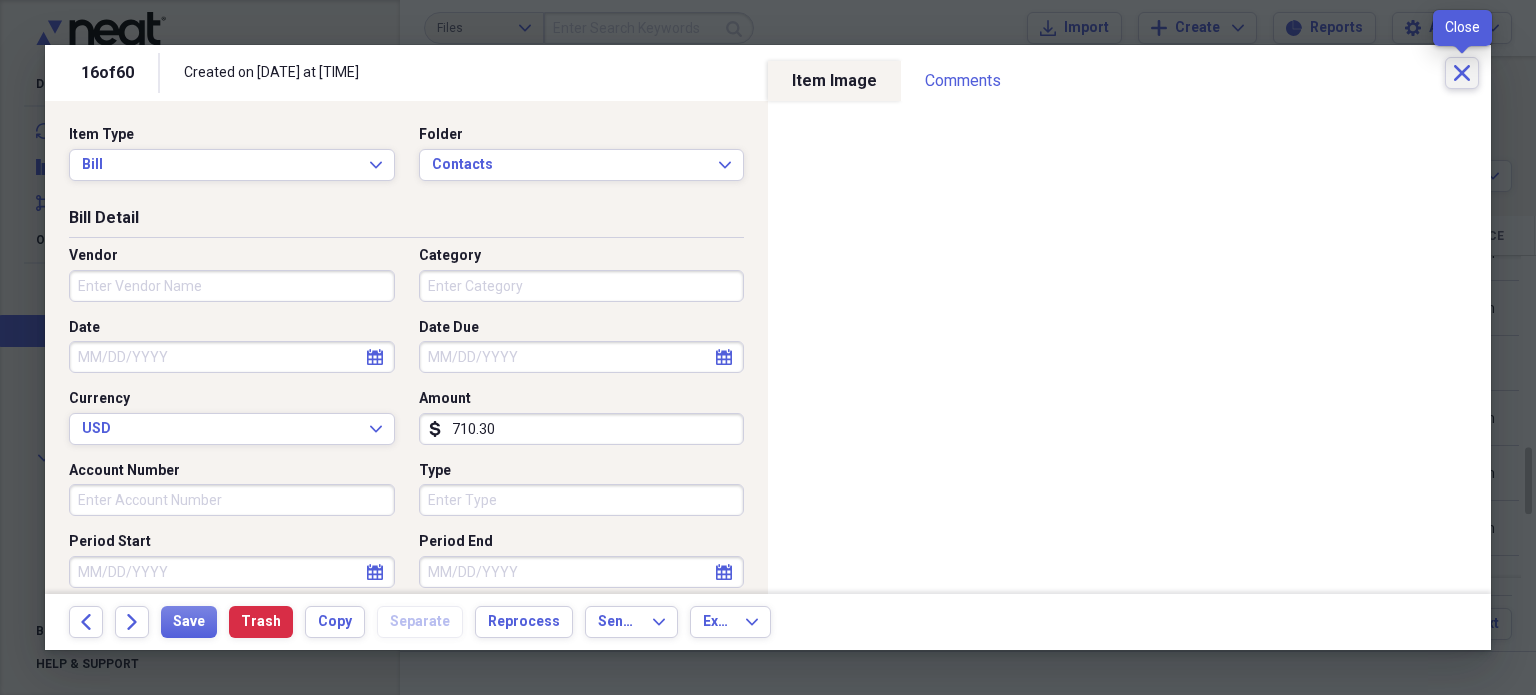 click 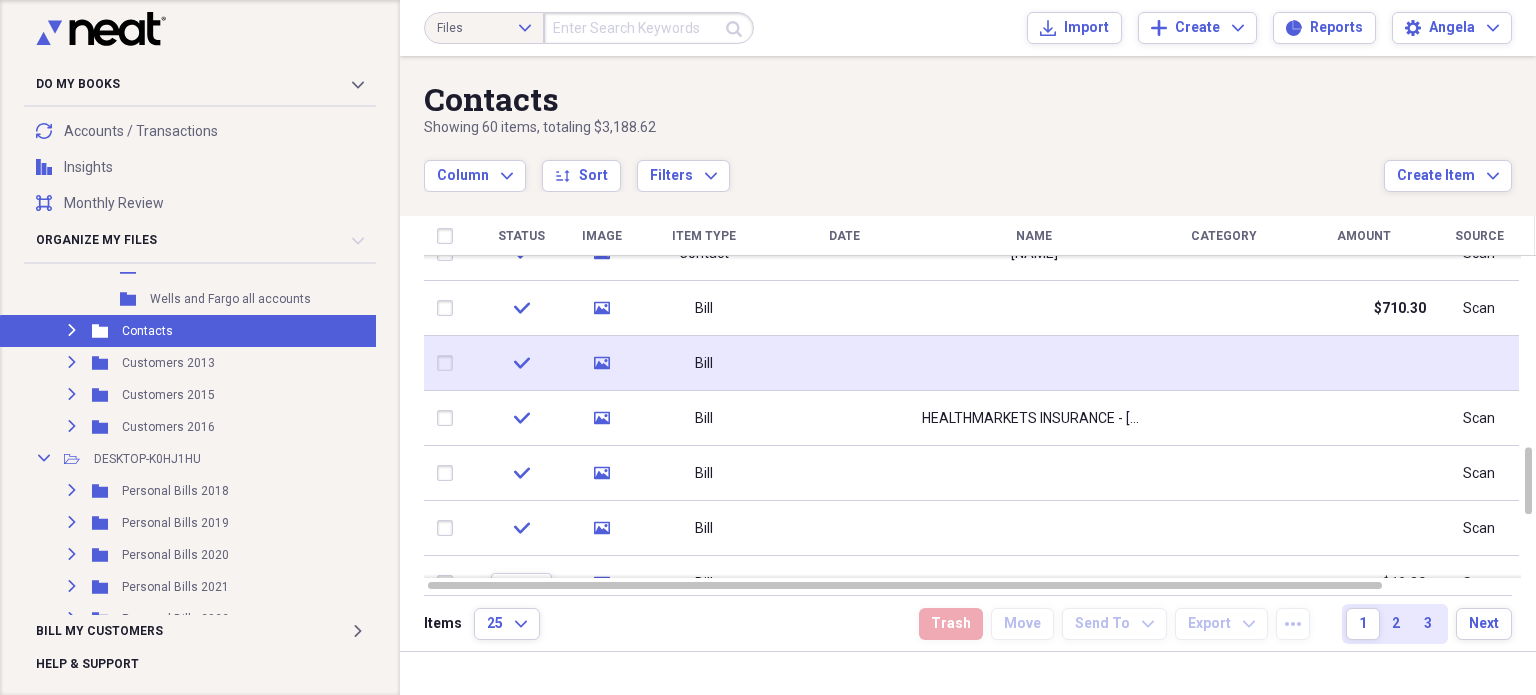 click at bounding box center [844, 363] 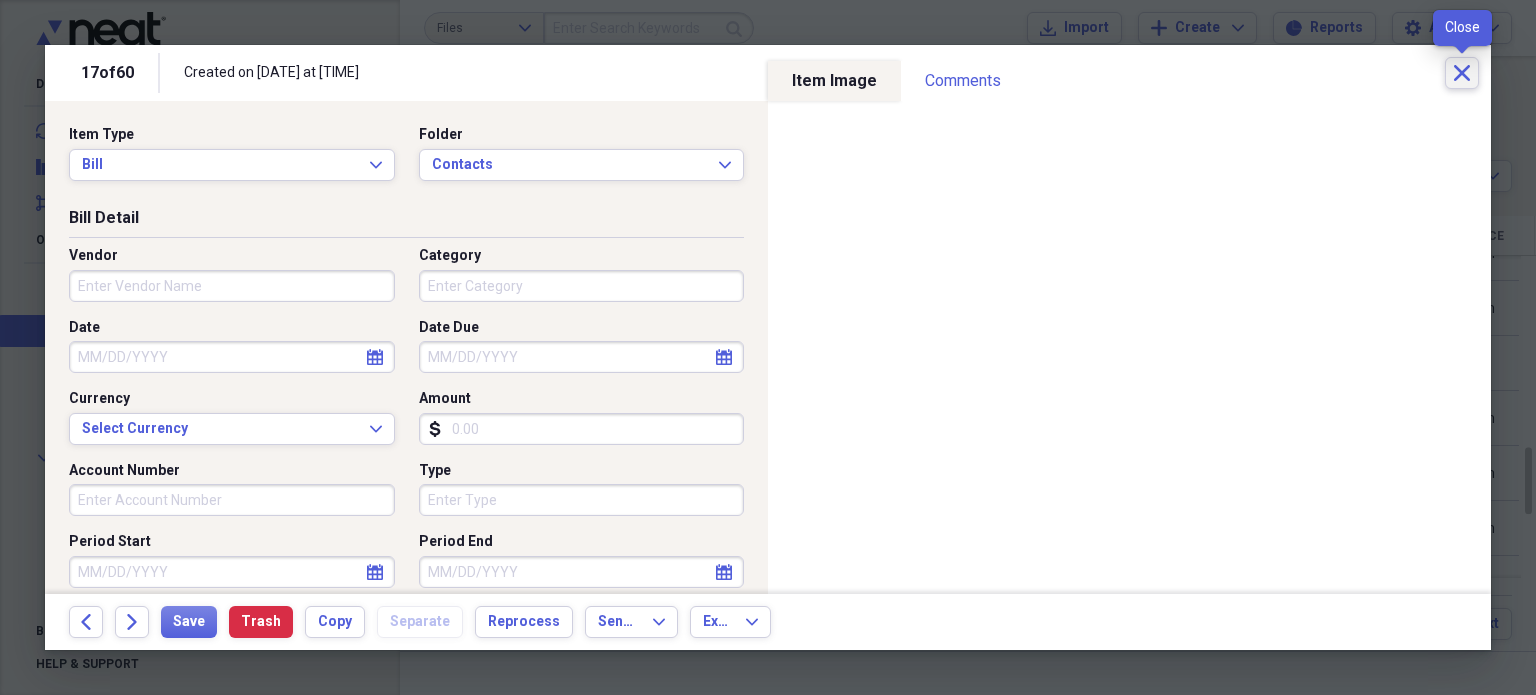 click on "Close" 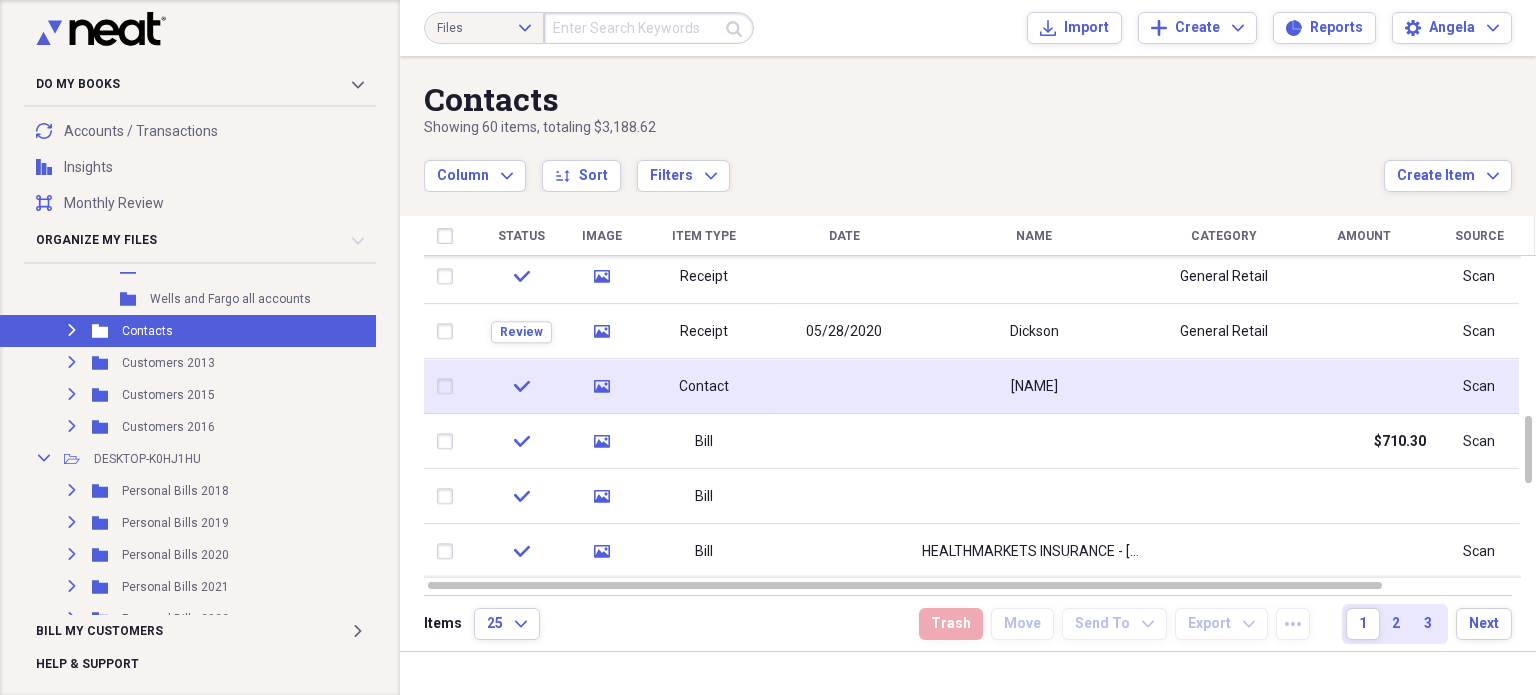 click at bounding box center [844, 386] 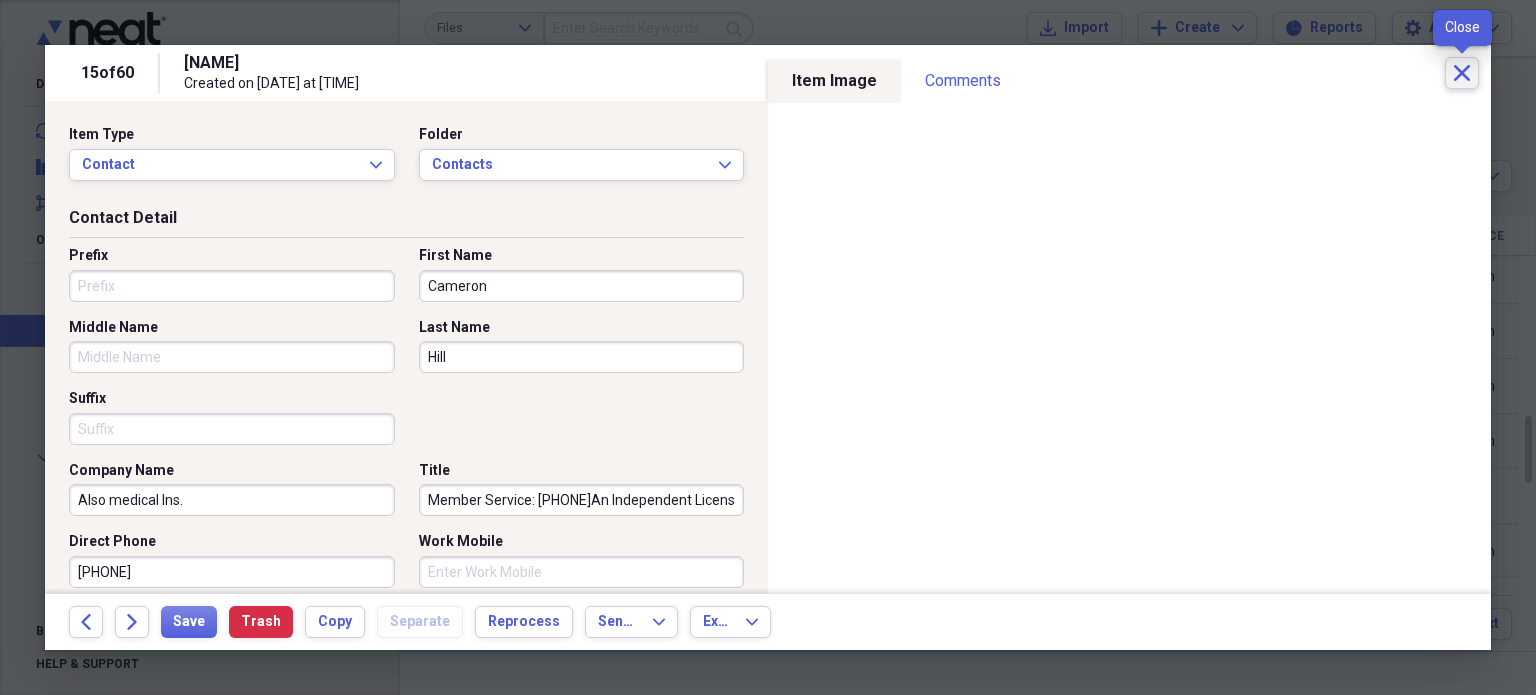 click on "Close" 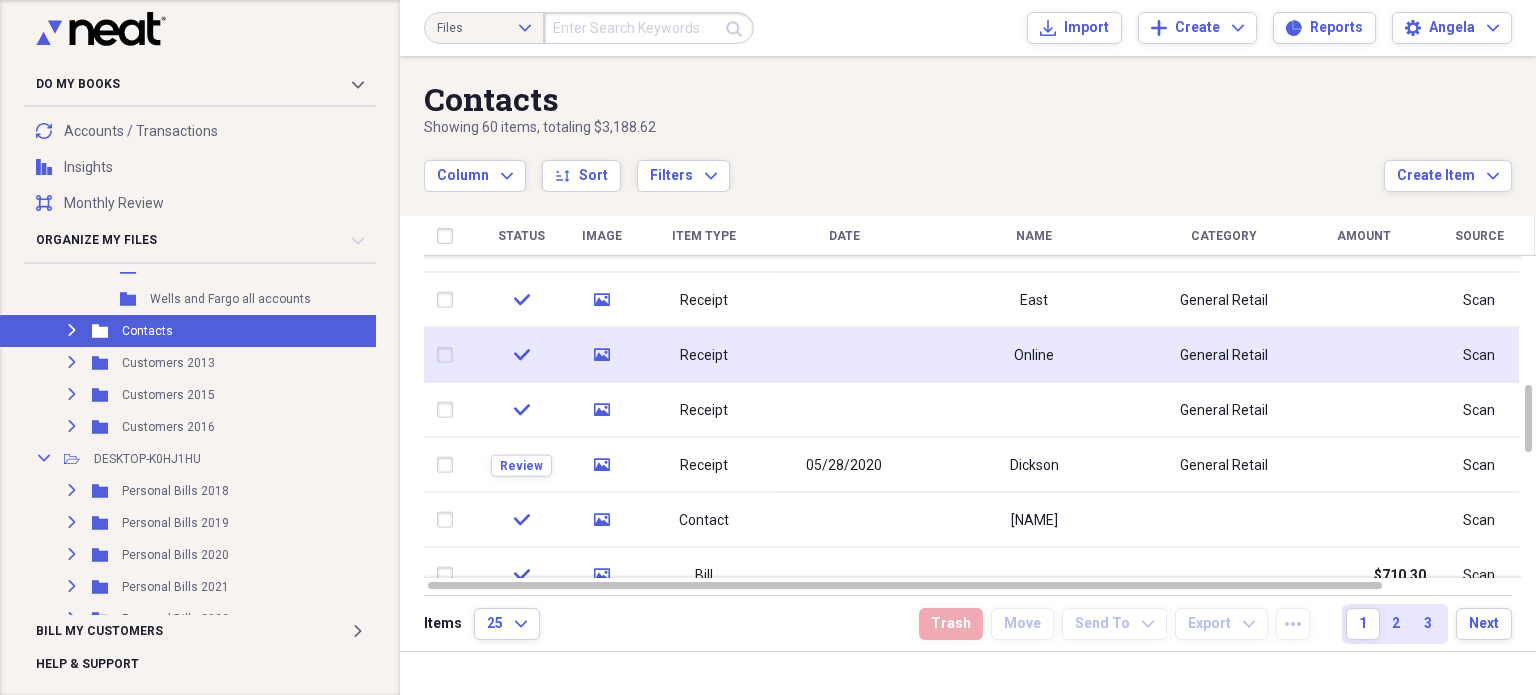 click on "Online" at bounding box center [1034, 355] 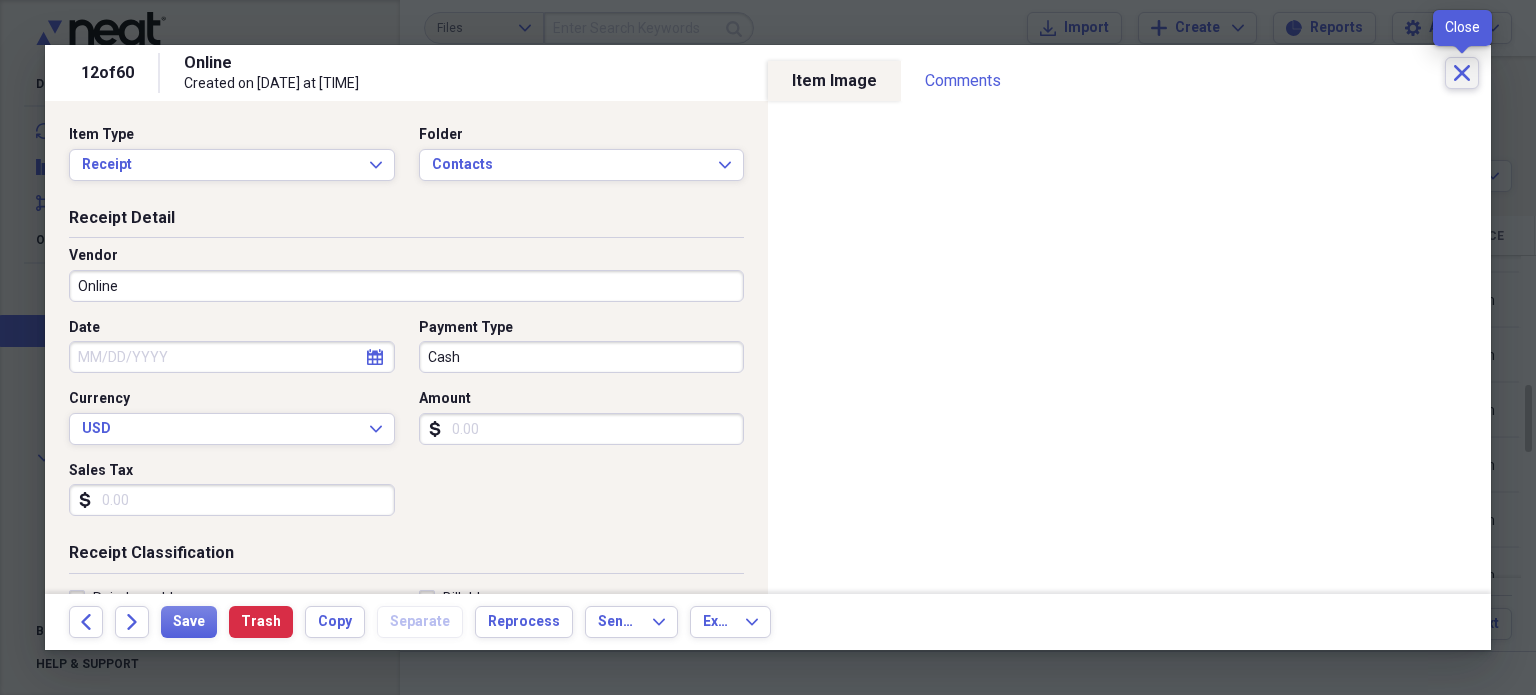 click on "Close" 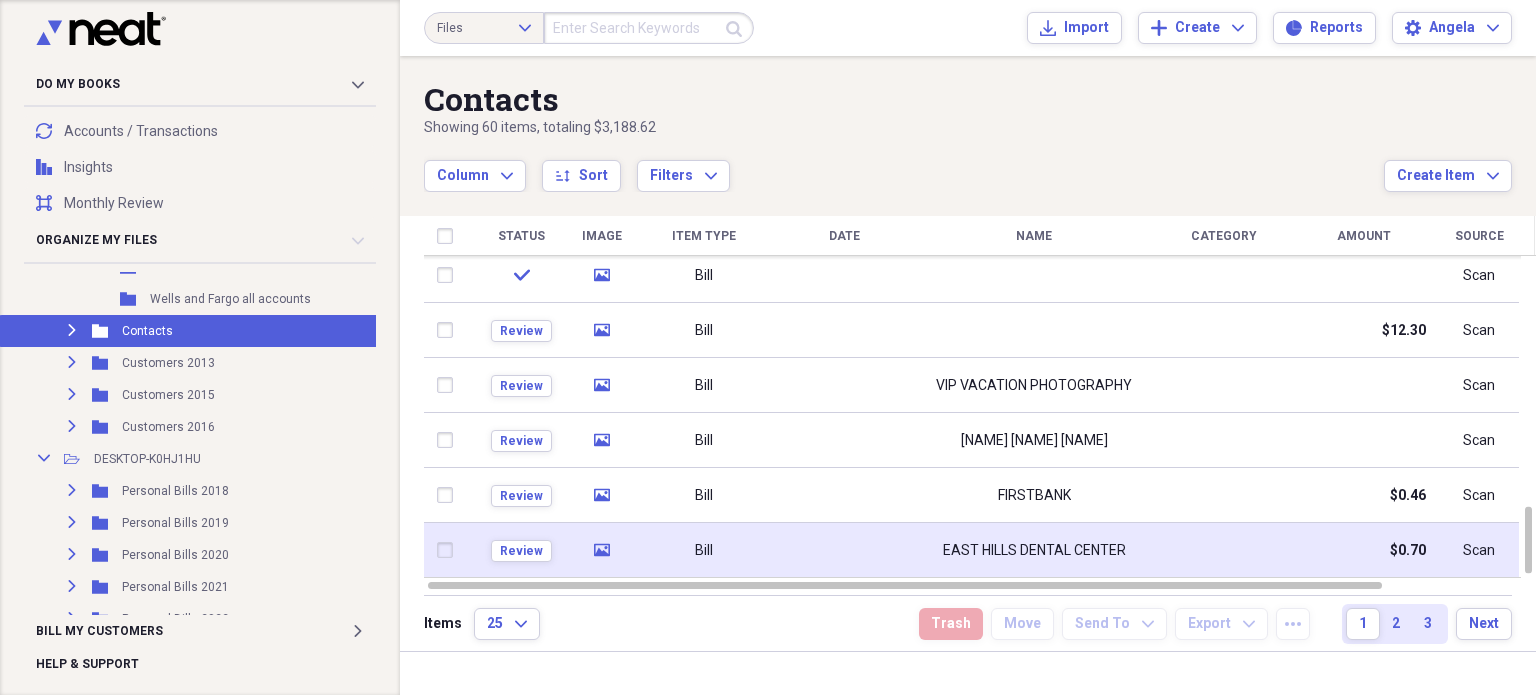 click at bounding box center [844, 550] 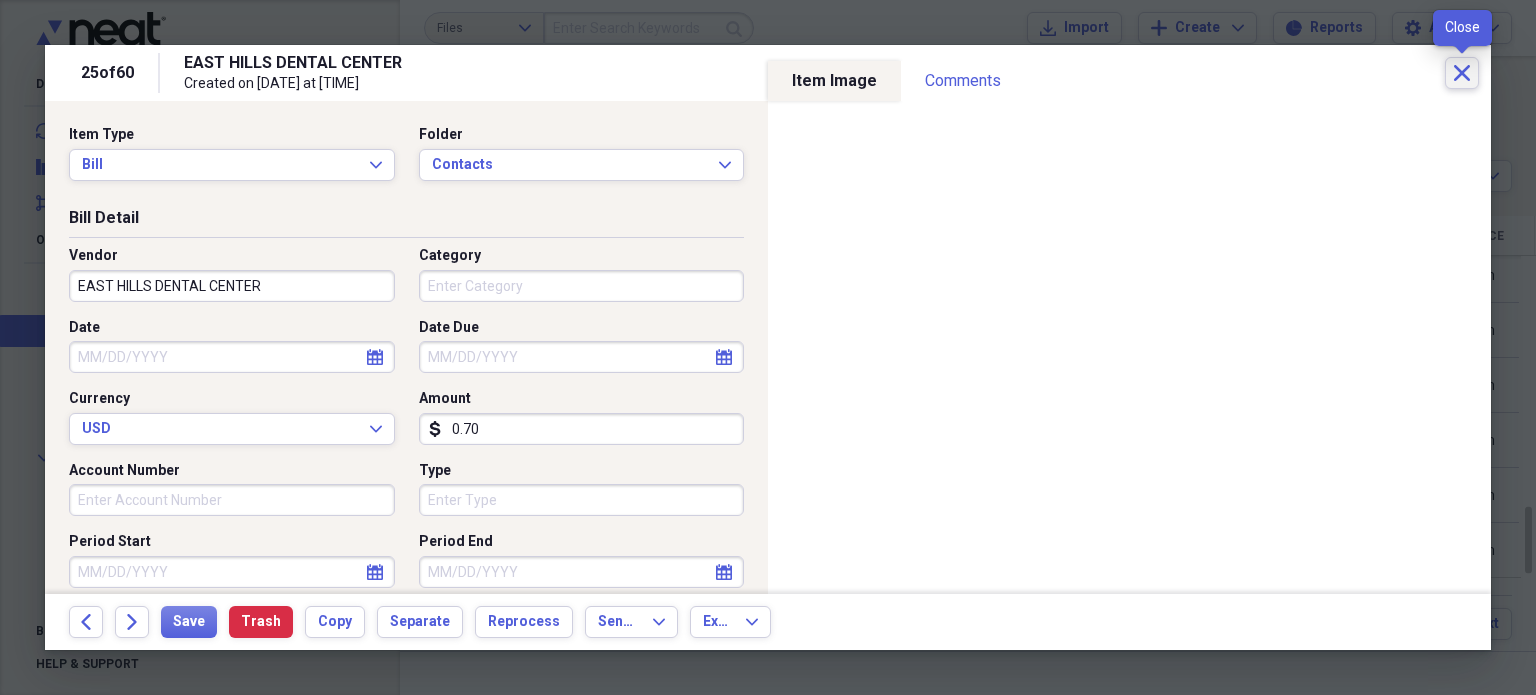 click 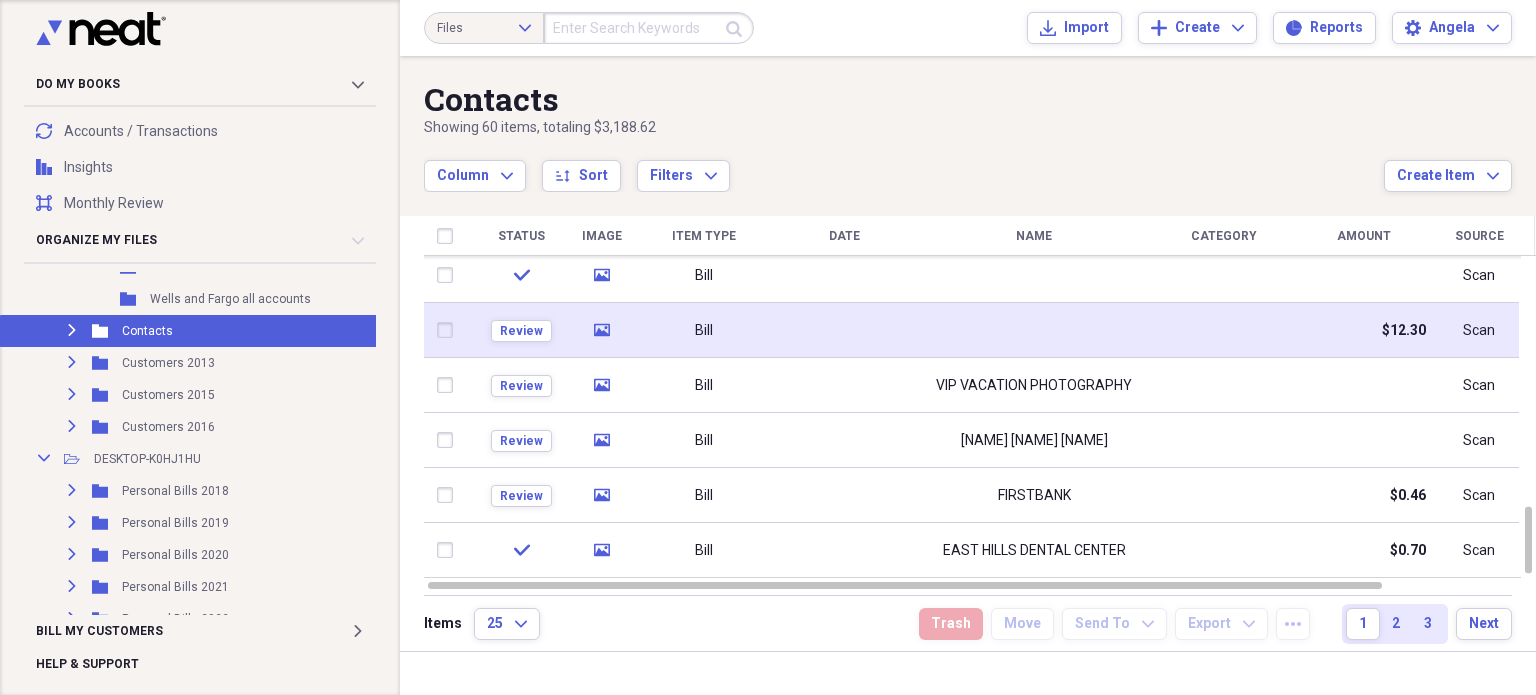 click at bounding box center [1034, 330] 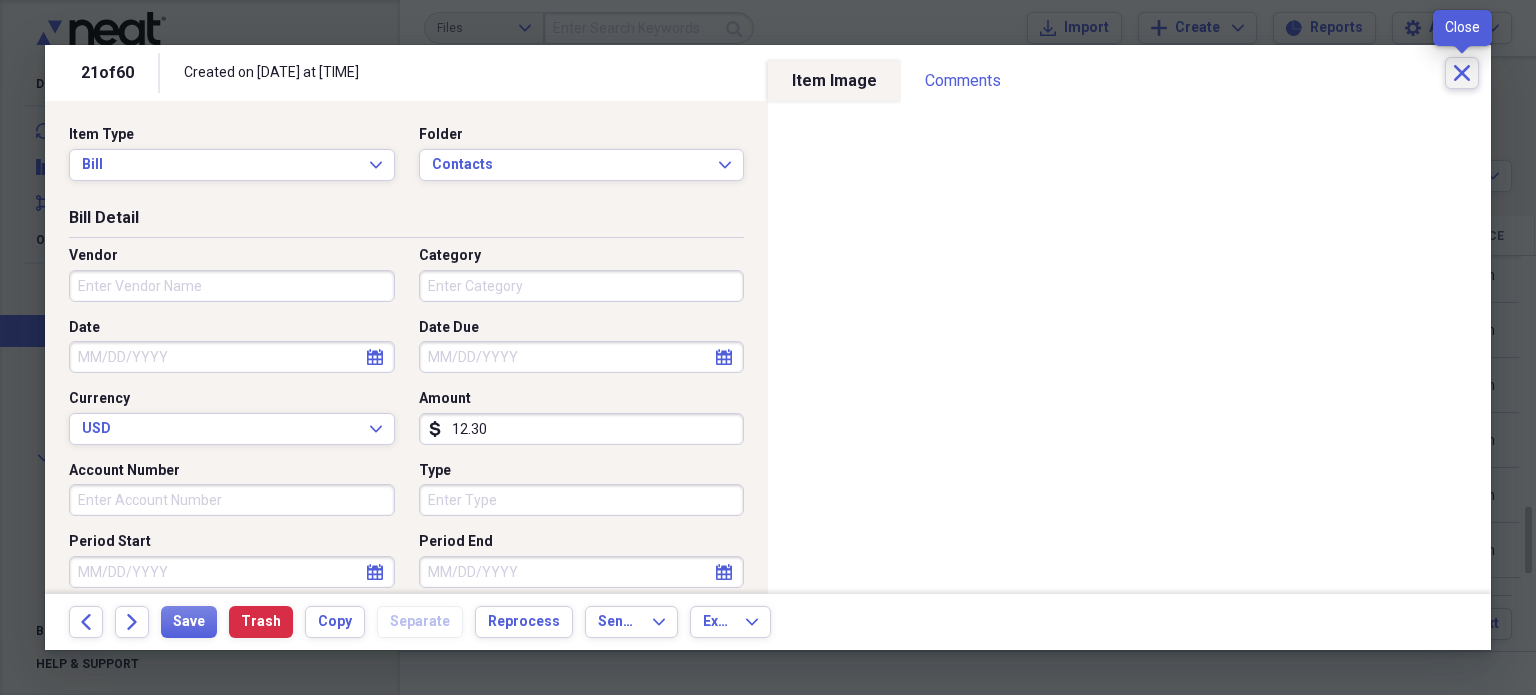 click 